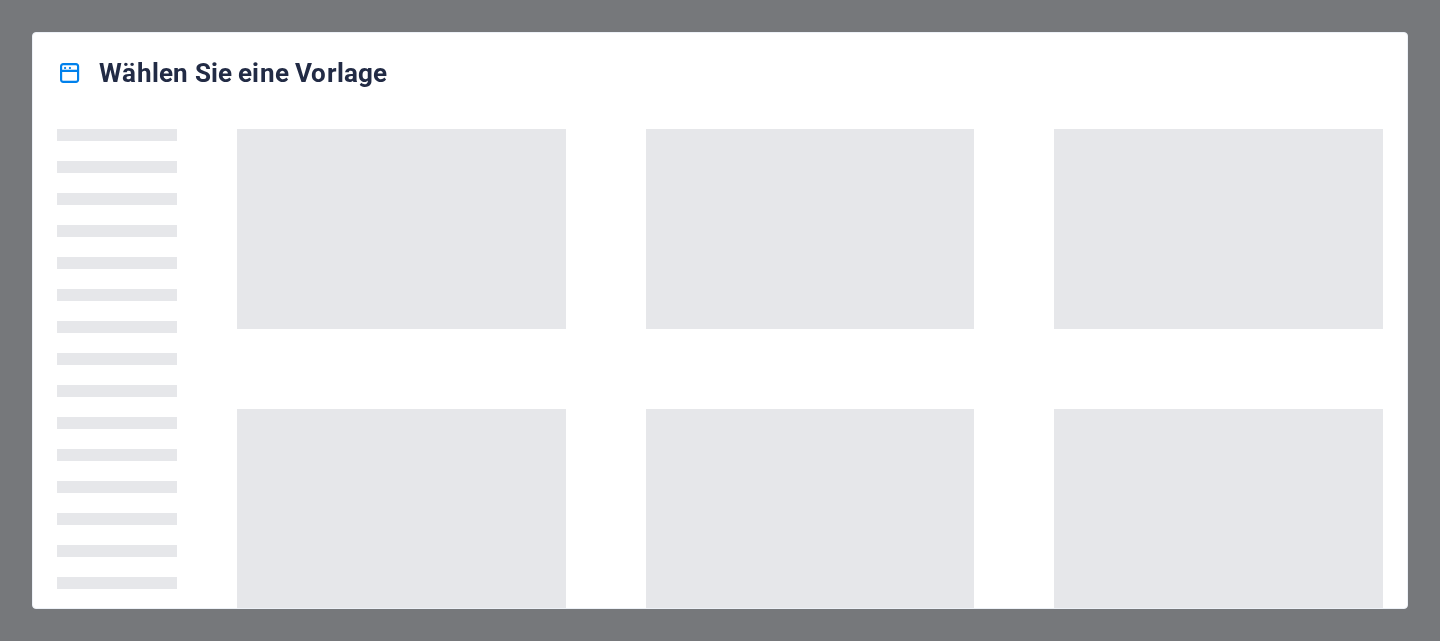 scroll, scrollTop: 0, scrollLeft: 0, axis: both 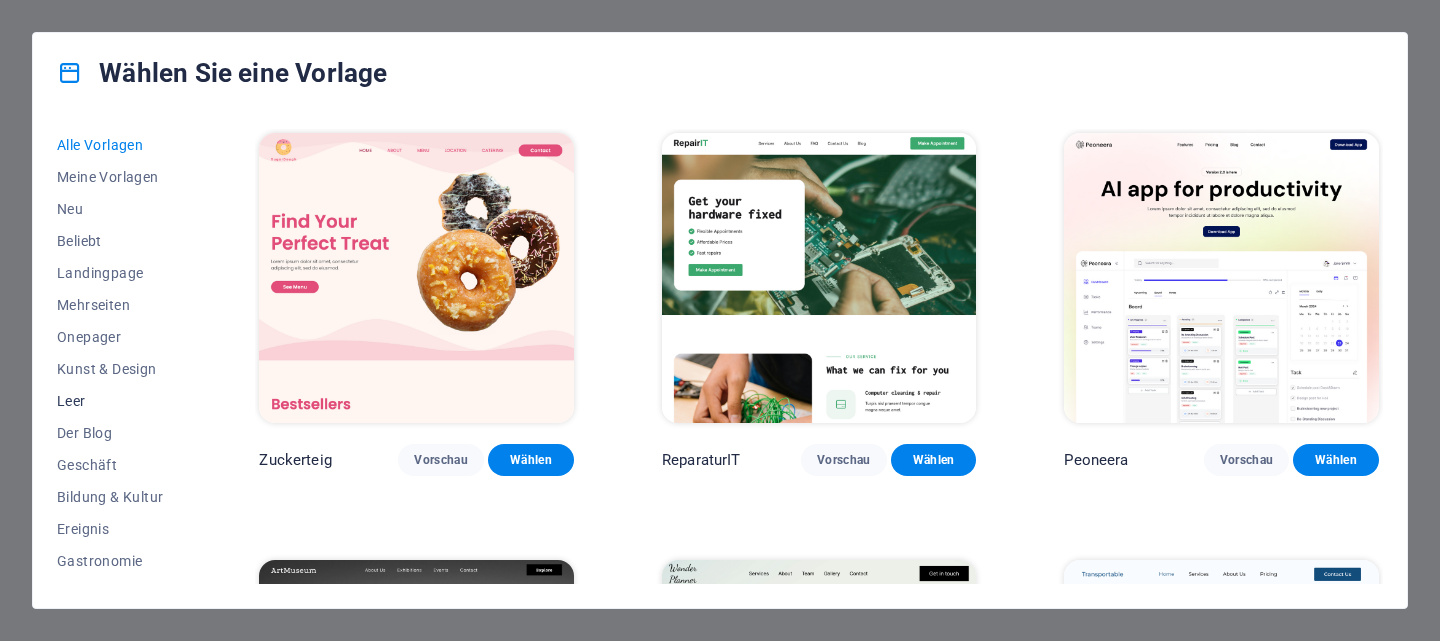 click on "Leer" at bounding box center (71, 401) 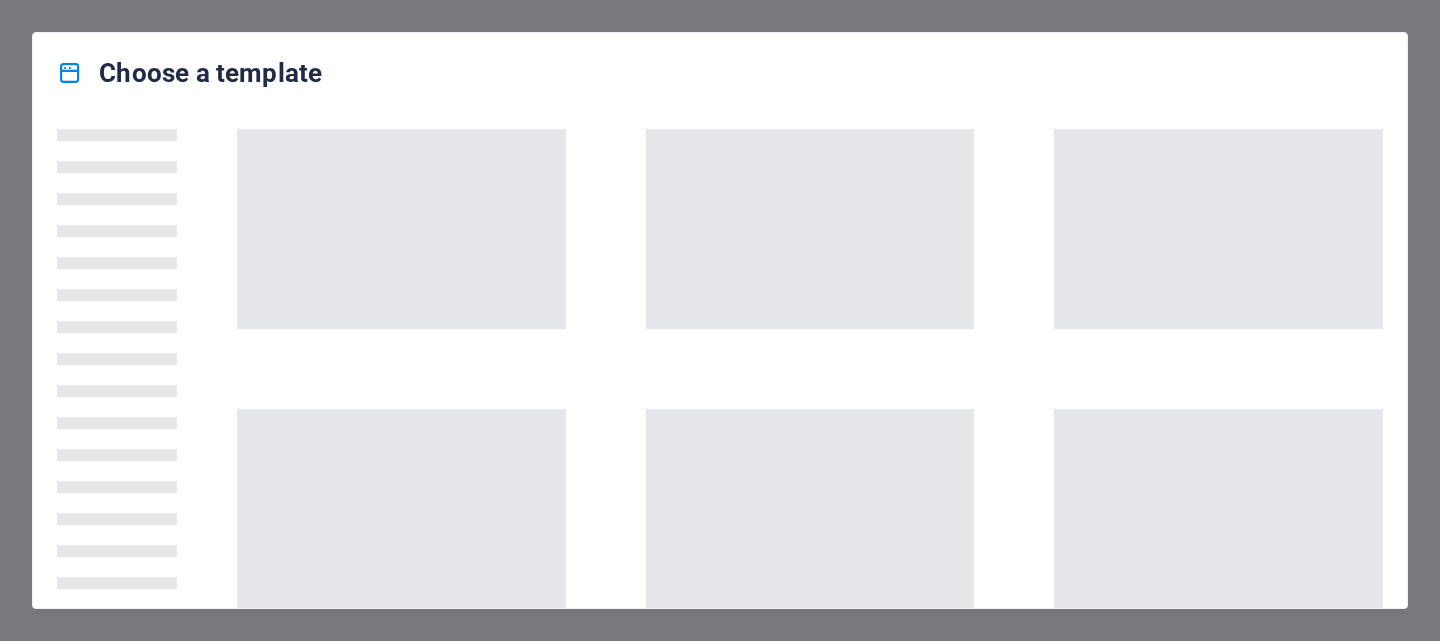 scroll, scrollTop: 0, scrollLeft: 0, axis: both 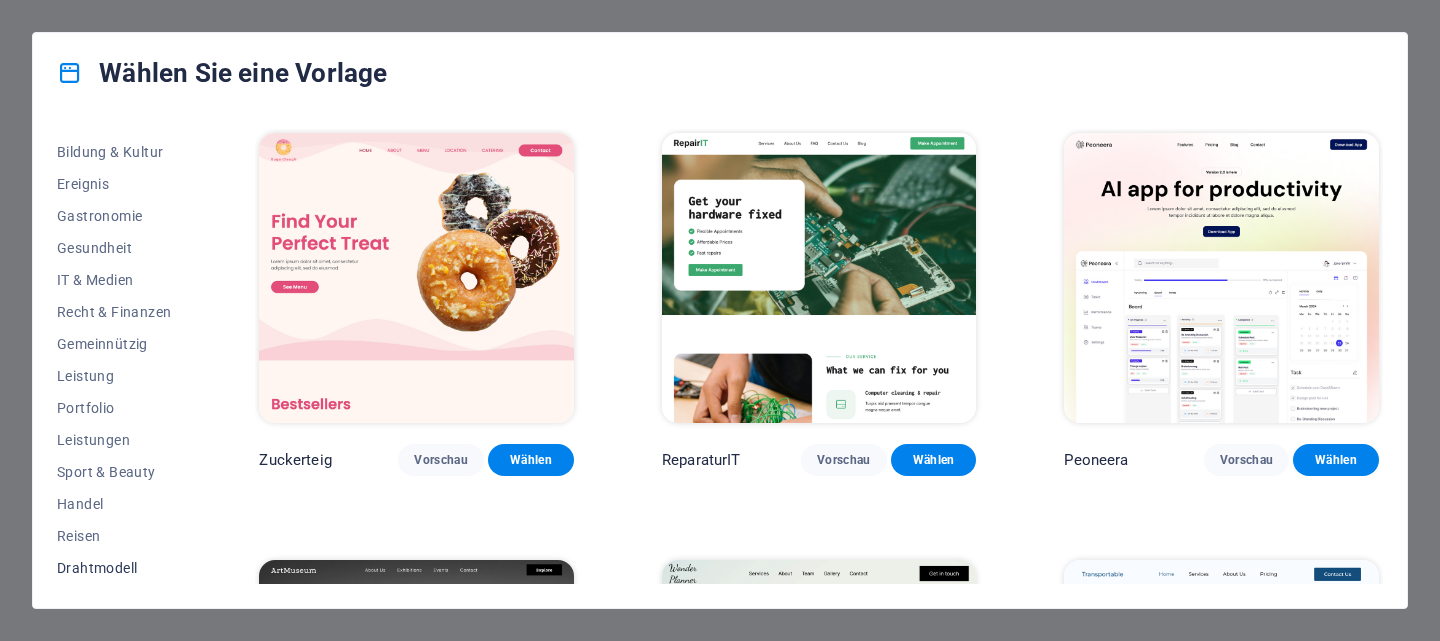 click on "Drahtmodell" at bounding box center (97, 568) 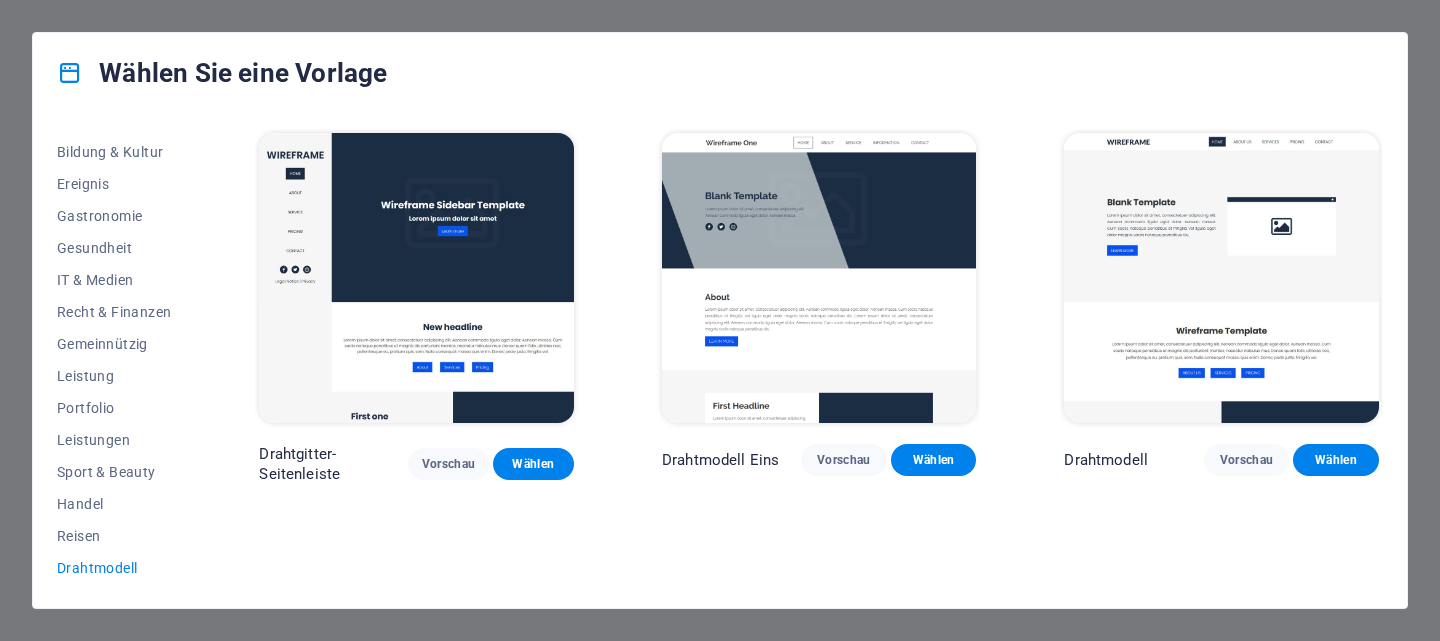 drag, startPoint x: 1185, startPoint y: 535, endPoint x: 786, endPoint y: 545, distance: 399.1253 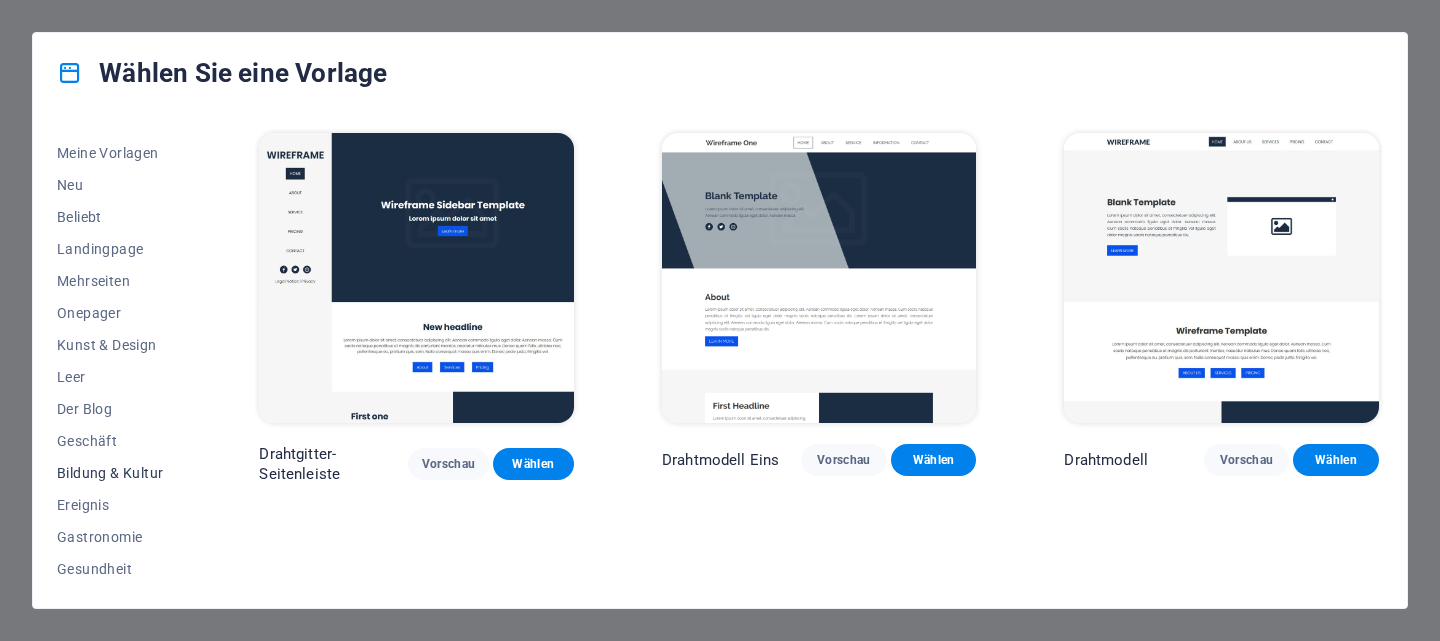 scroll, scrollTop: 0, scrollLeft: 0, axis: both 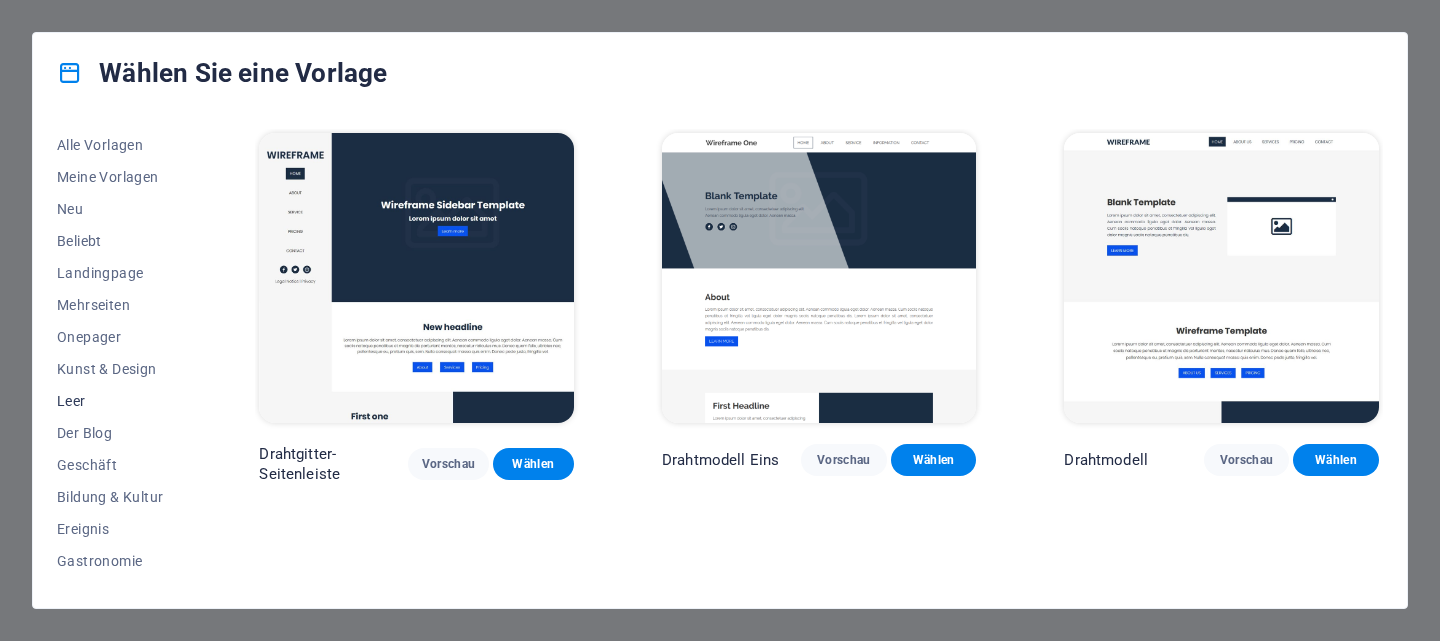 click on "Leer" at bounding box center (114, 401) 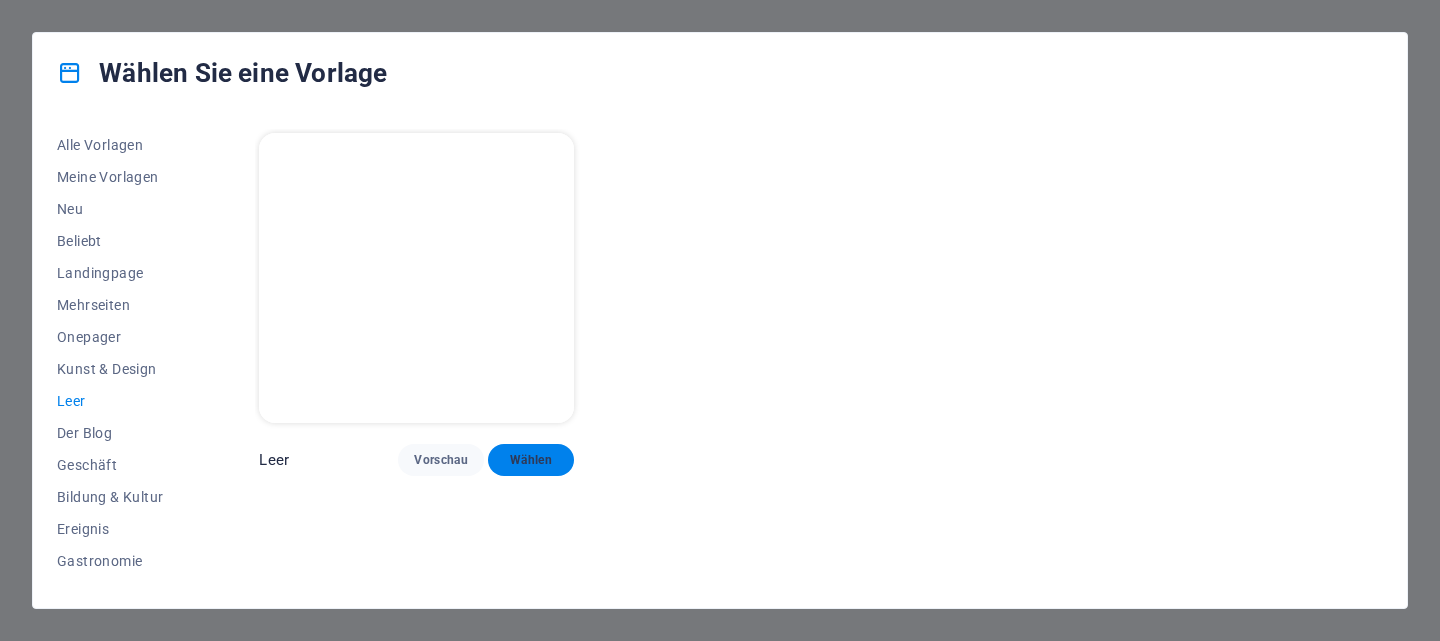 click on "Wählen" at bounding box center [531, 460] 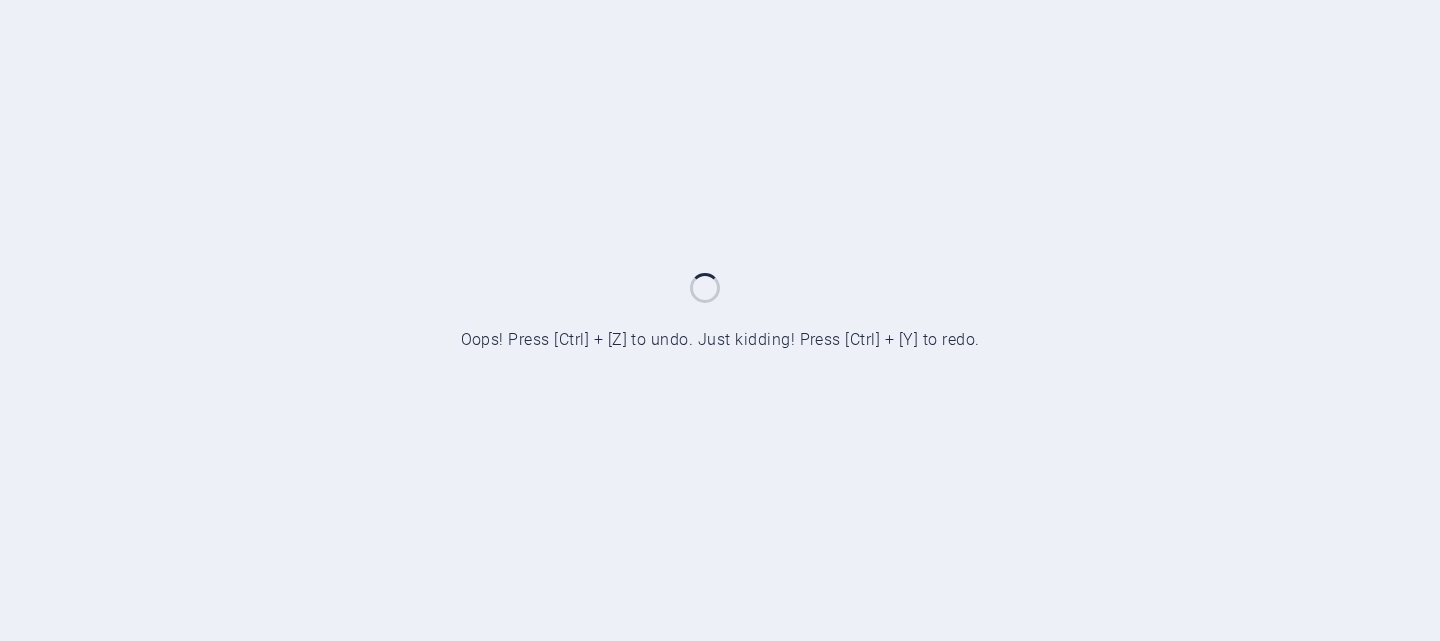 scroll, scrollTop: 0, scrollLeft: 0, axis: both 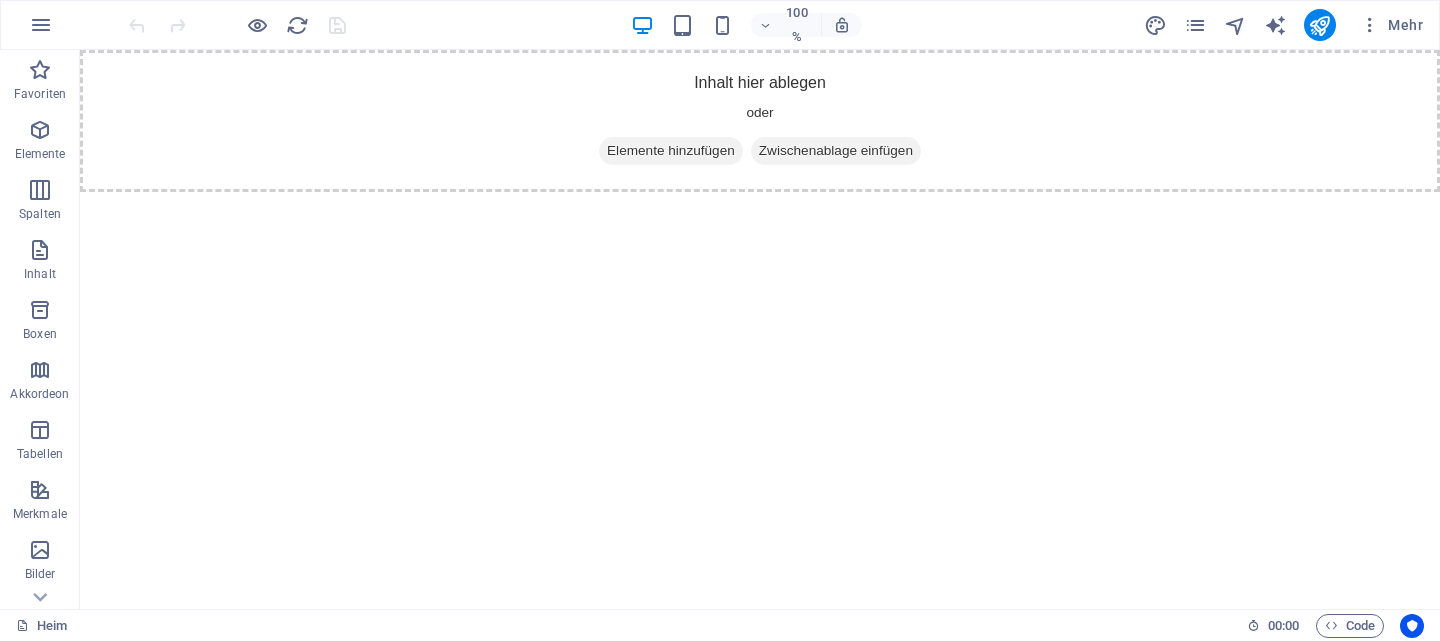 drag, startPoint x: 444, startPoint y: 445, endPoint x: 757, endPoint y: 466, distance: 313.70367 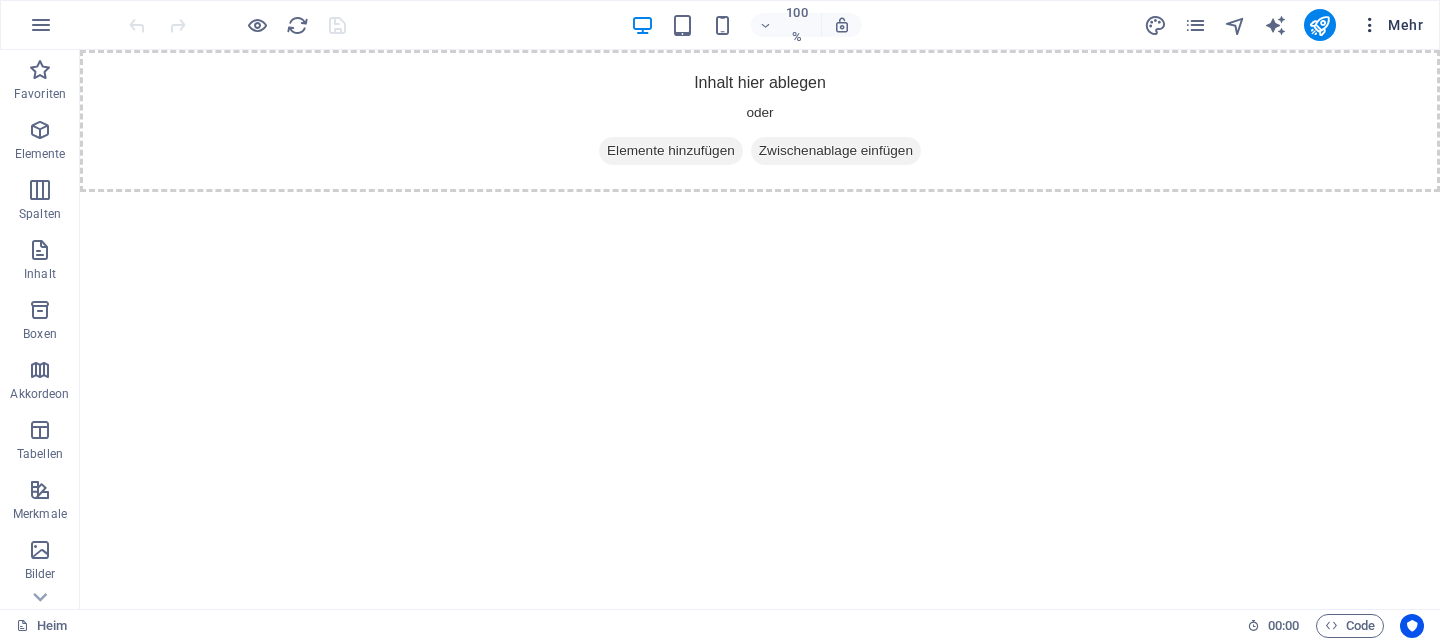 click on "Mehr" at bounding box center [1405, 25] 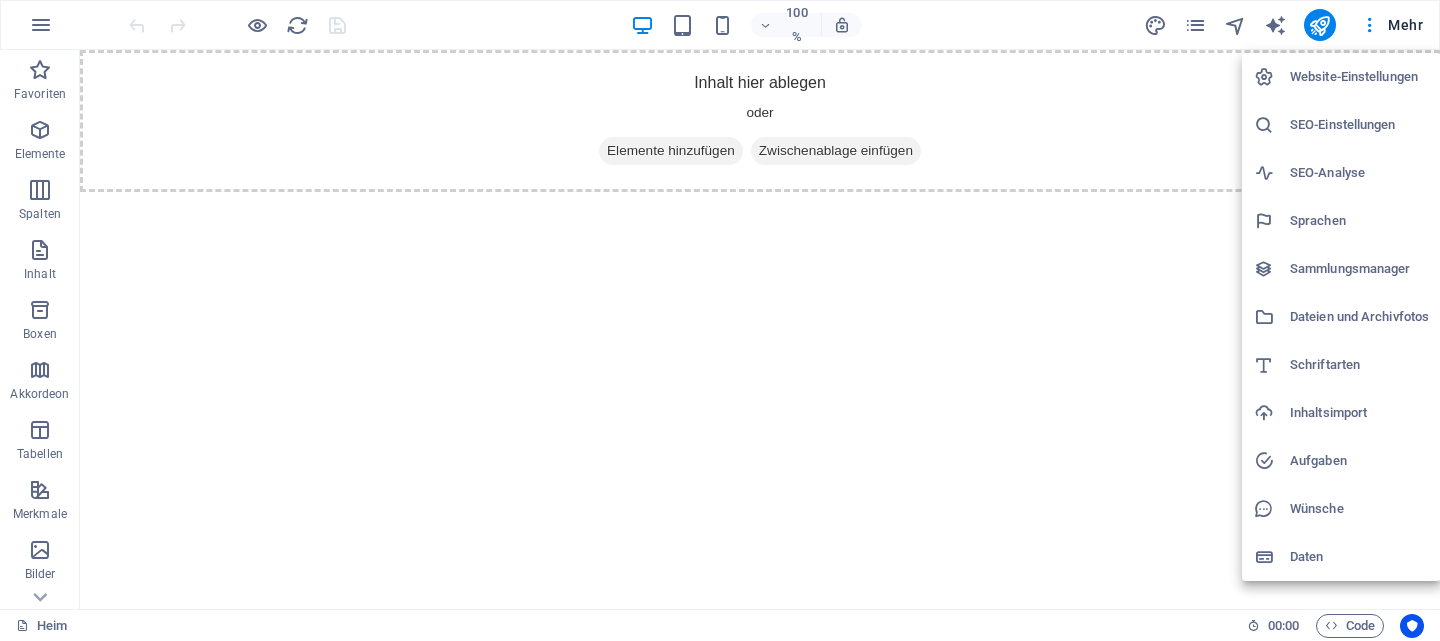 click at bounding box center [1272, 77] 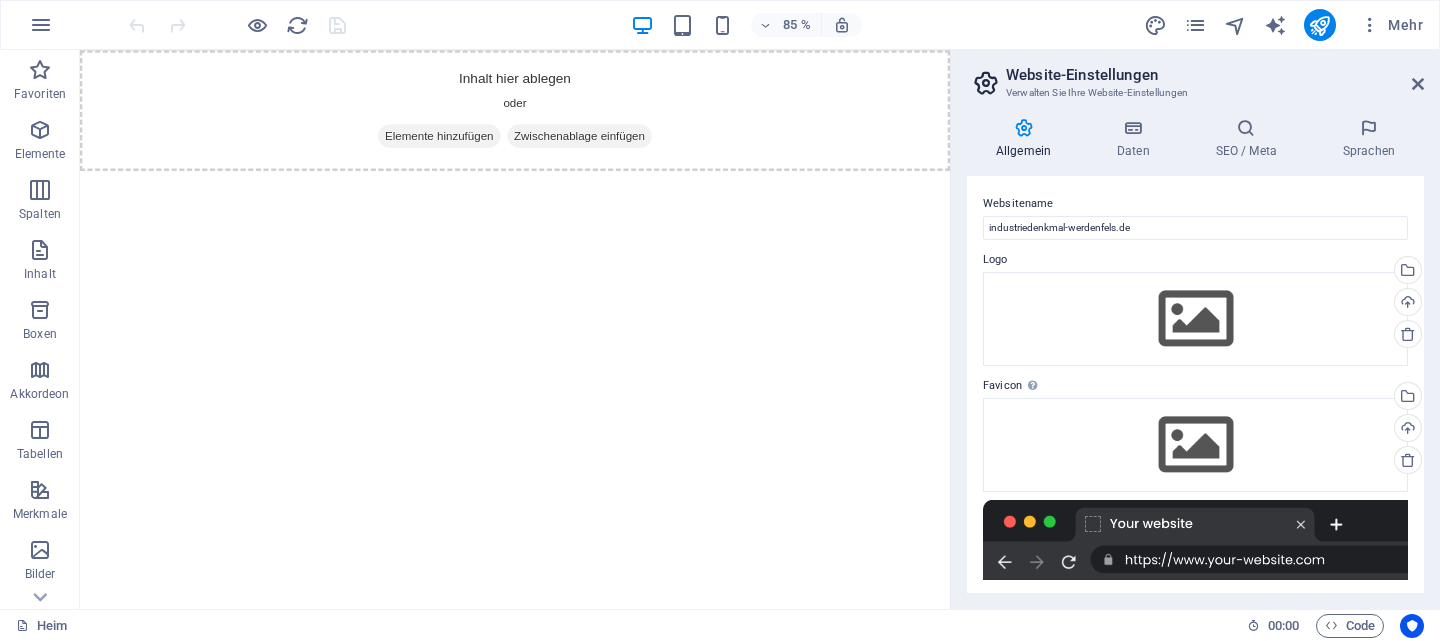 click at bounding box center (1023, 128) 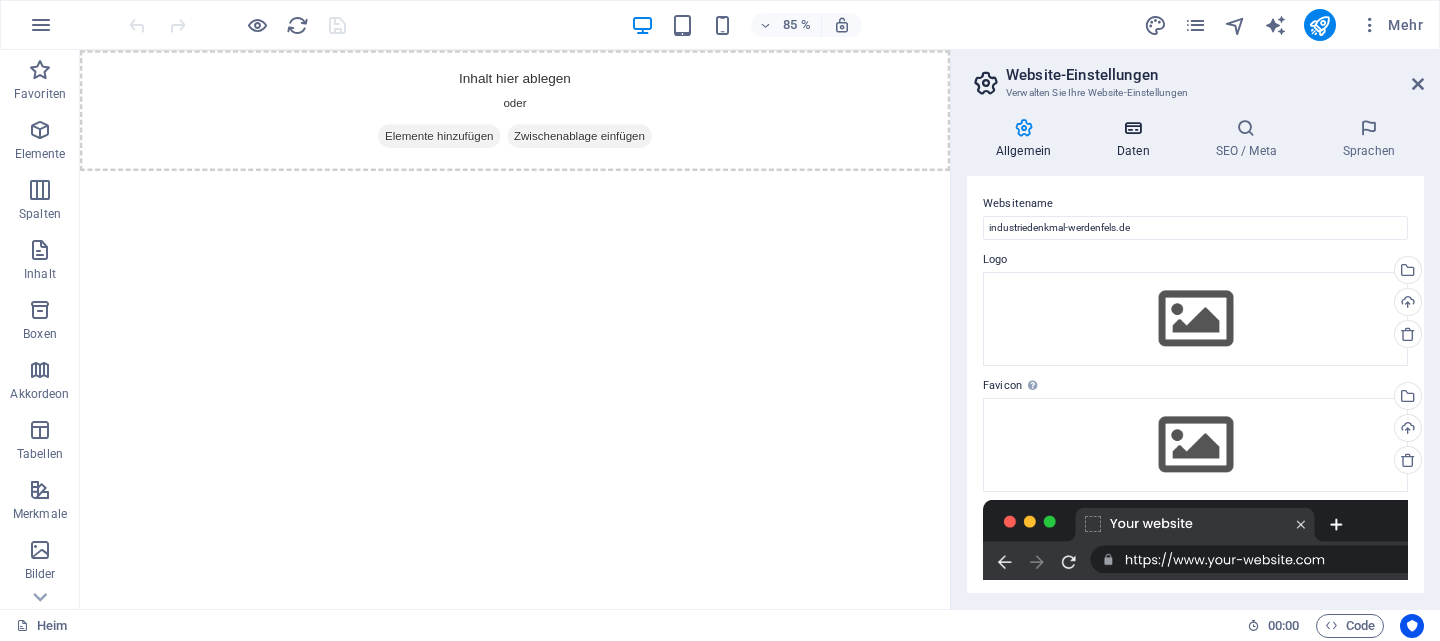 click at bounding box center [1133, 128] 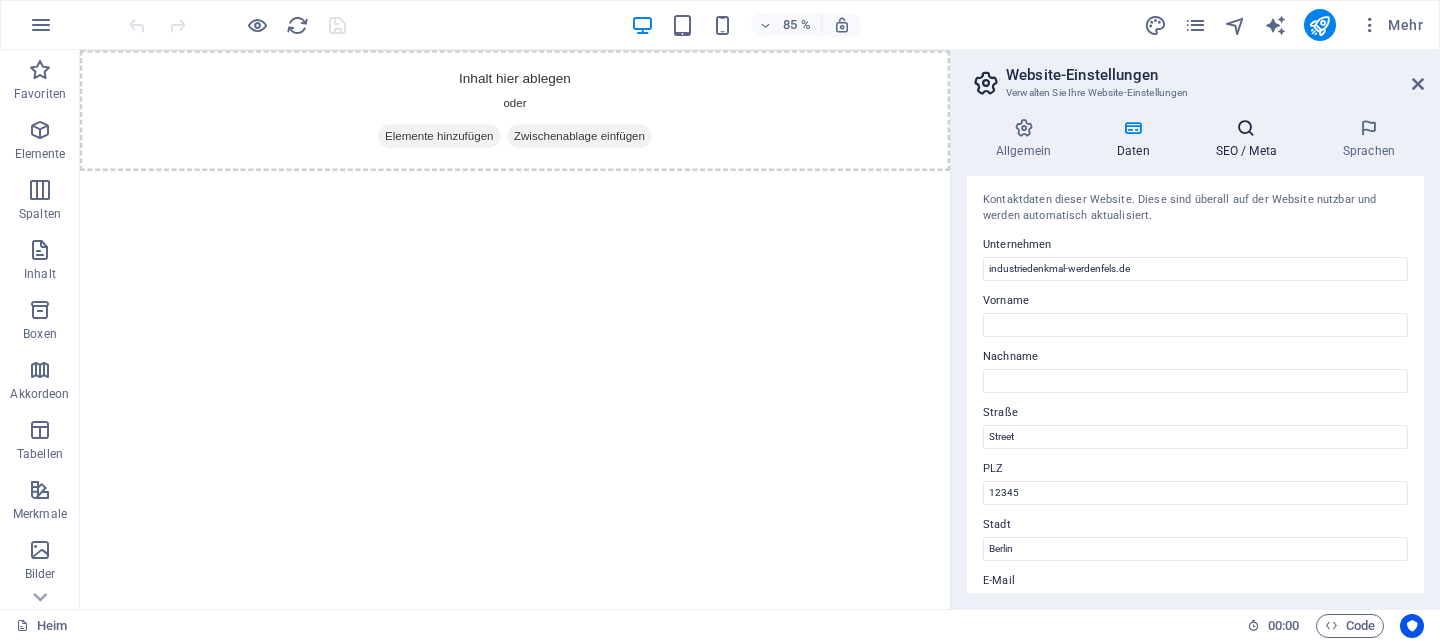 click at bounding box center (1246, 128) 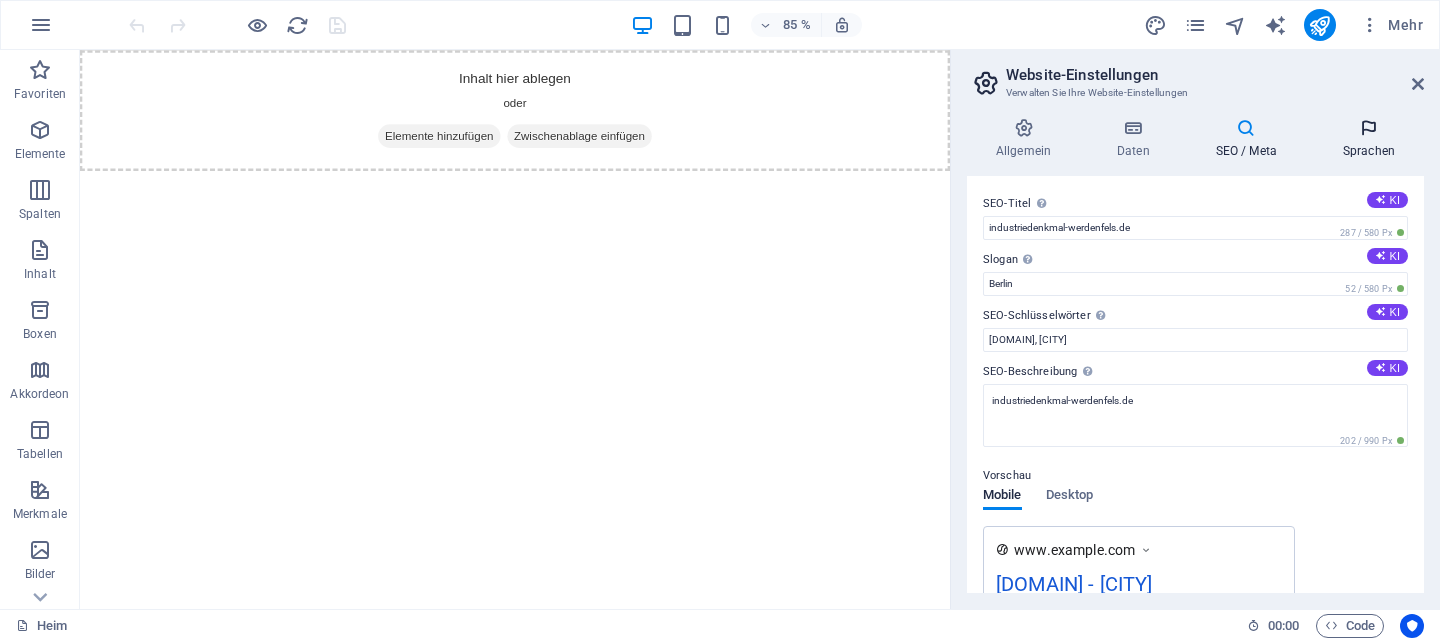 click at bounding box center [1369, 128] 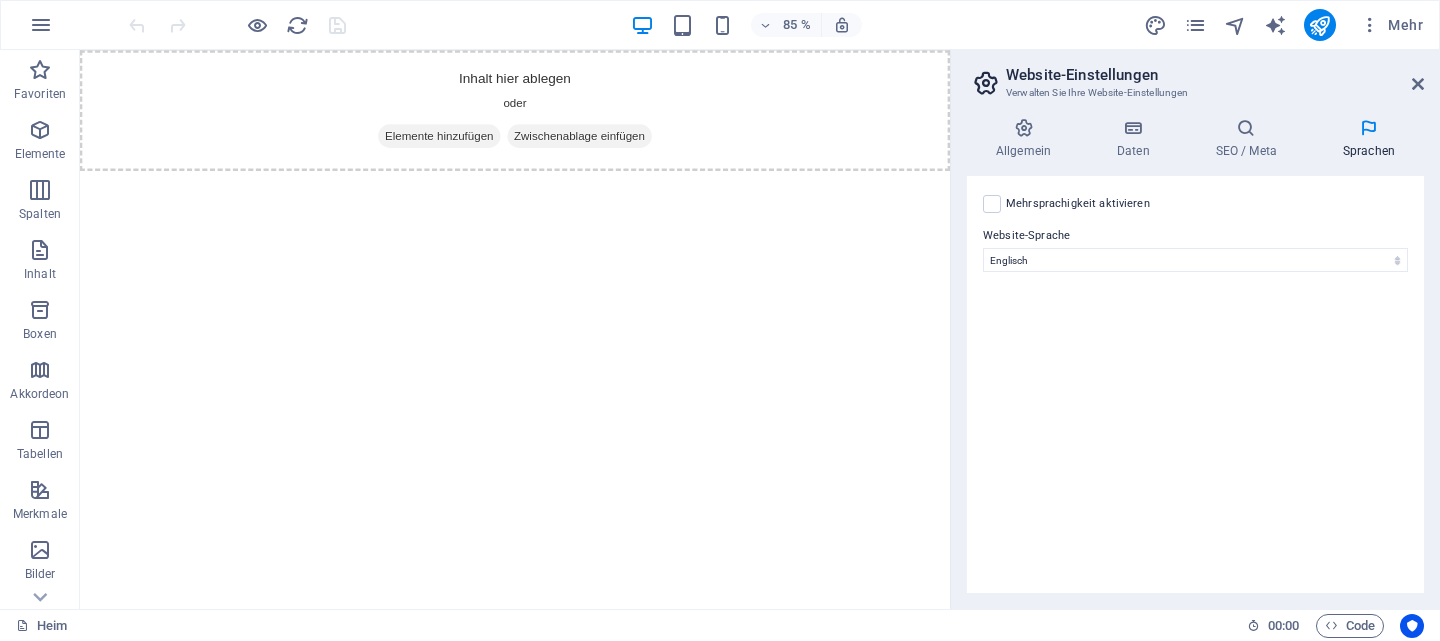 click on "Zum Hauptinhalt springen
Inhalt hier ablegen oder  Elemente hinzufügen  Zwischenablage einfügen" at bounding box center (592, 121) 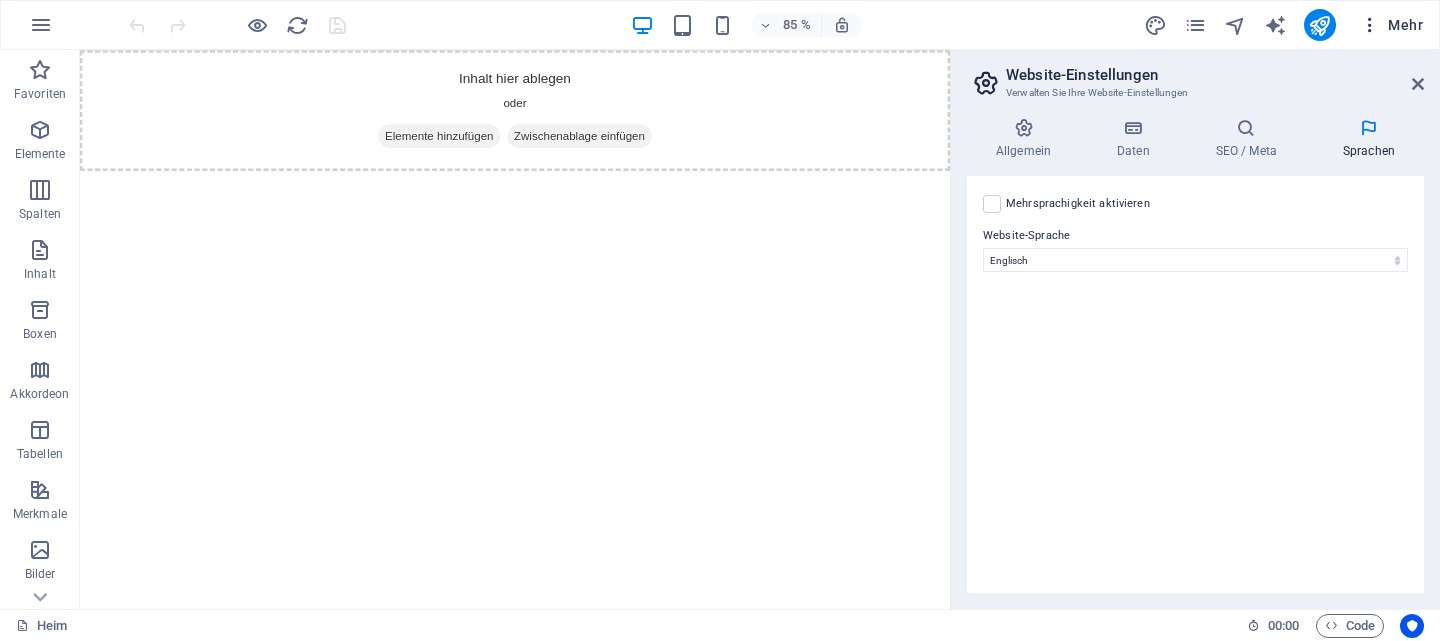 click on "Mehr" at bounding box center (1405, 25) 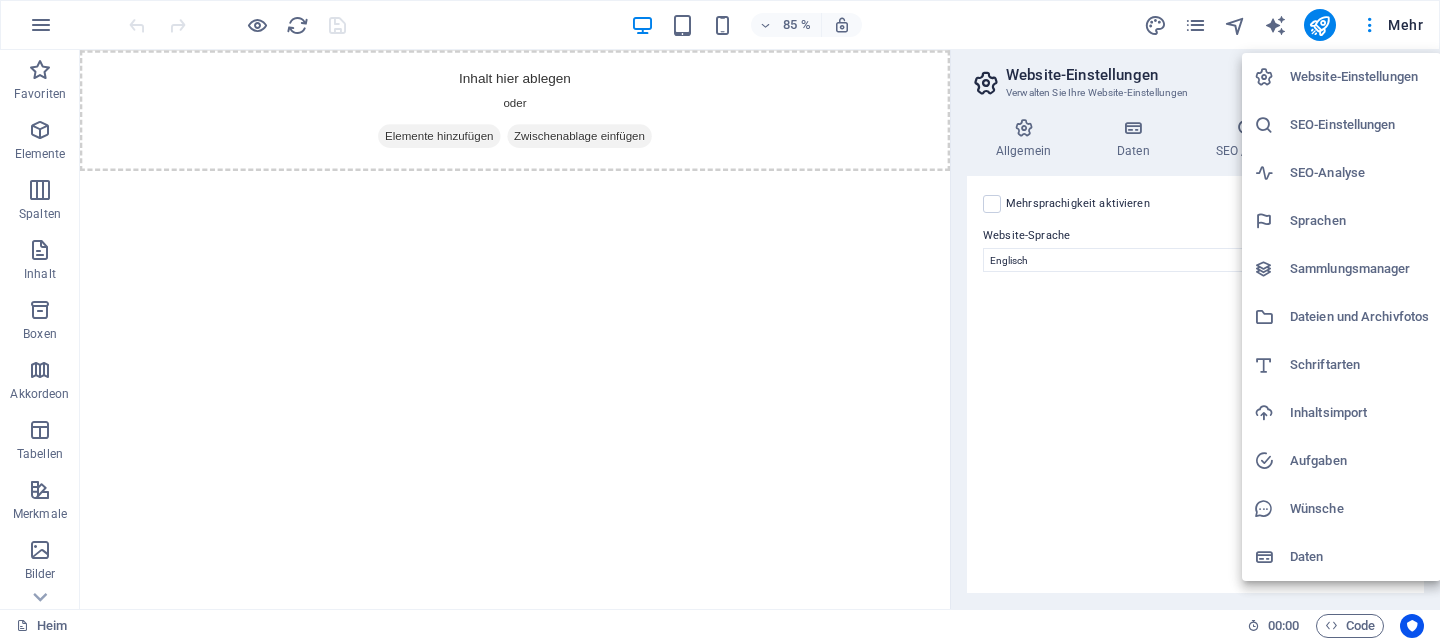 click at bounding box center (720, 320) 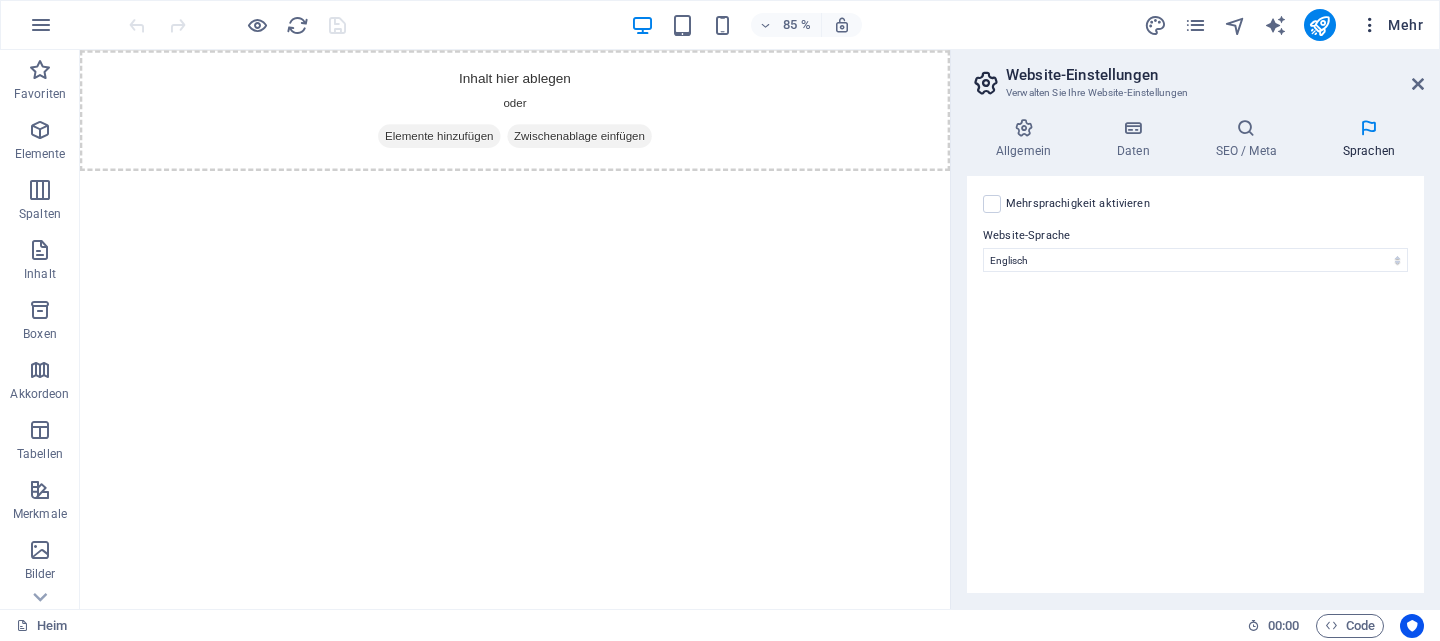 click at bounding box center (1370, 25) 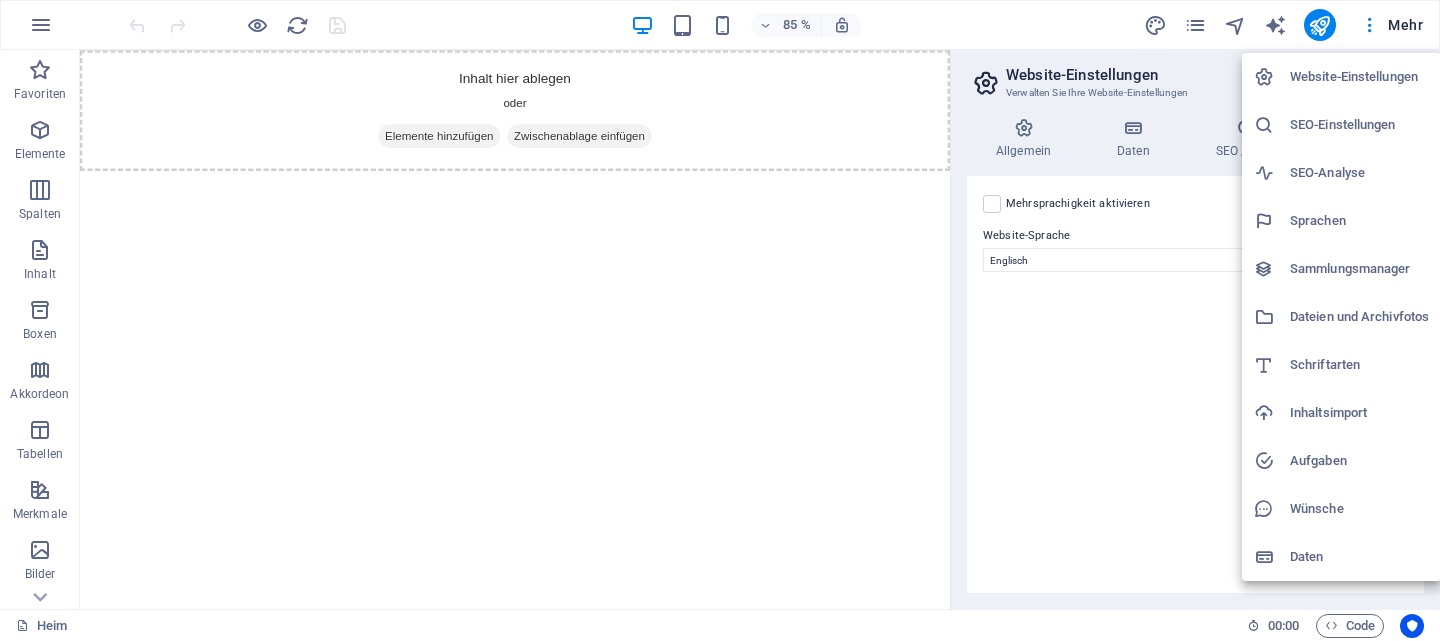 click at bounding box center [720, 320] 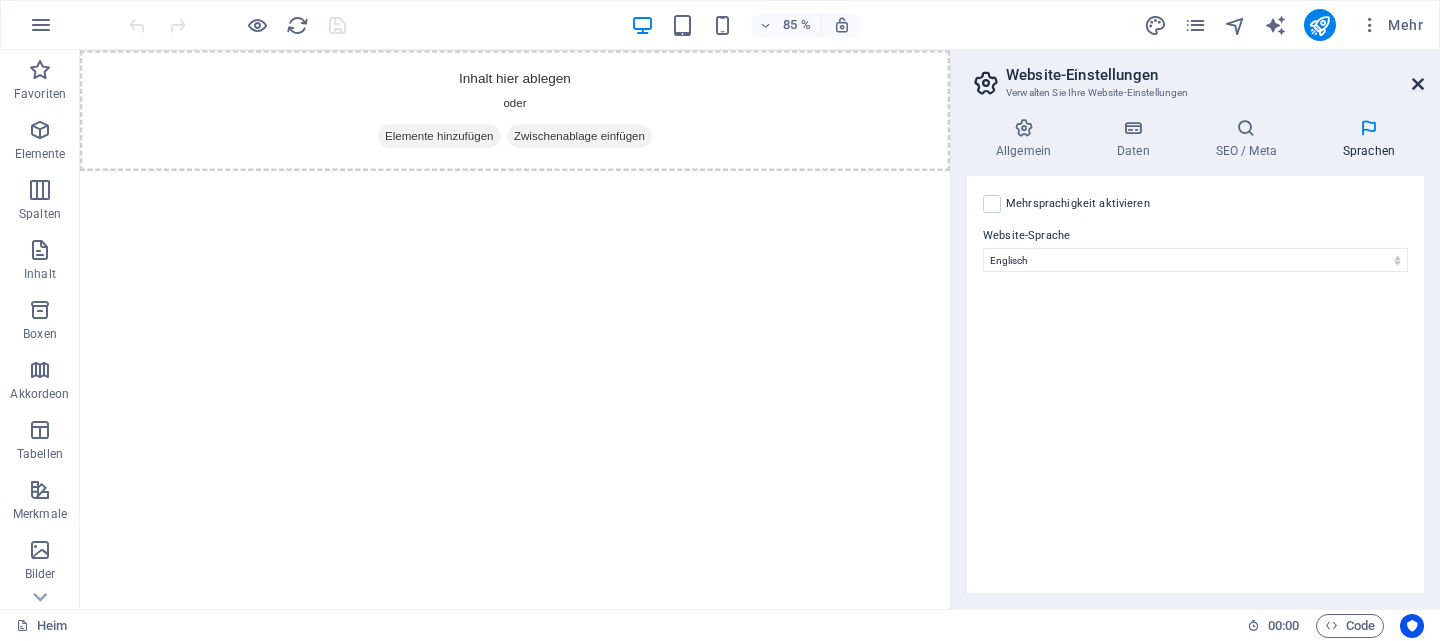click at bounding box center (1418, 84) 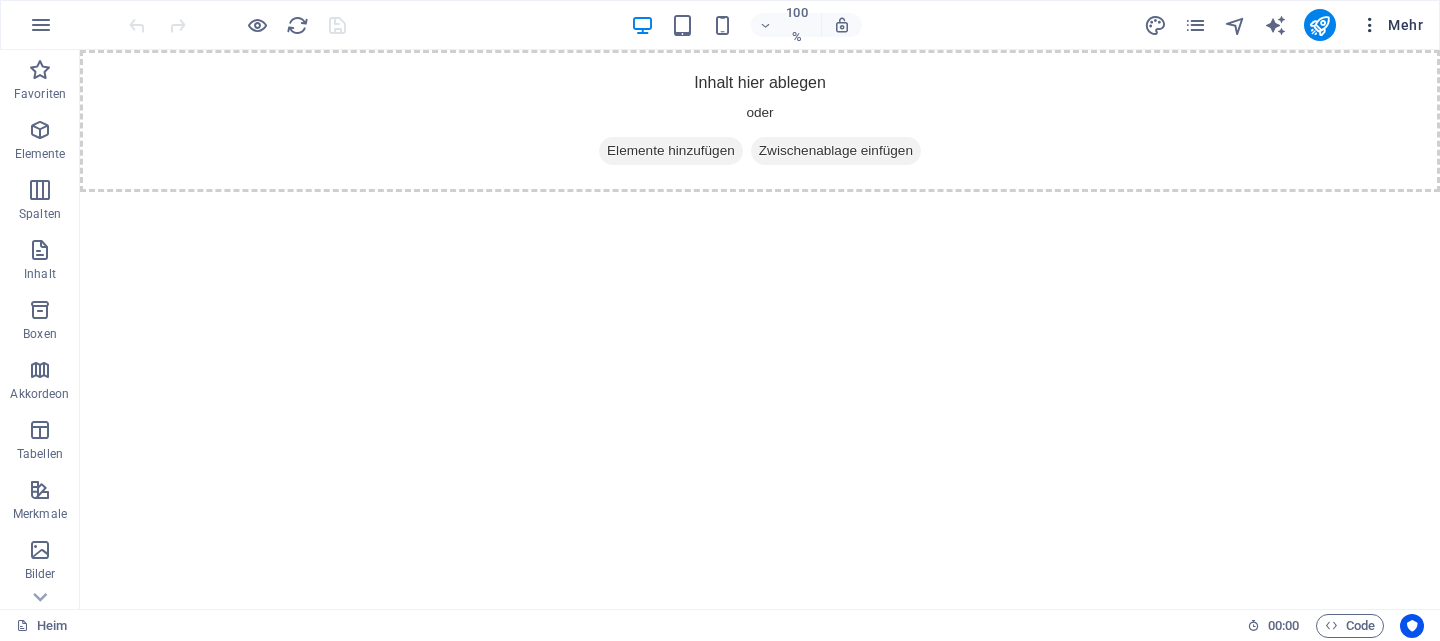 click on "Mehr" at bounding box center (1405, 25) 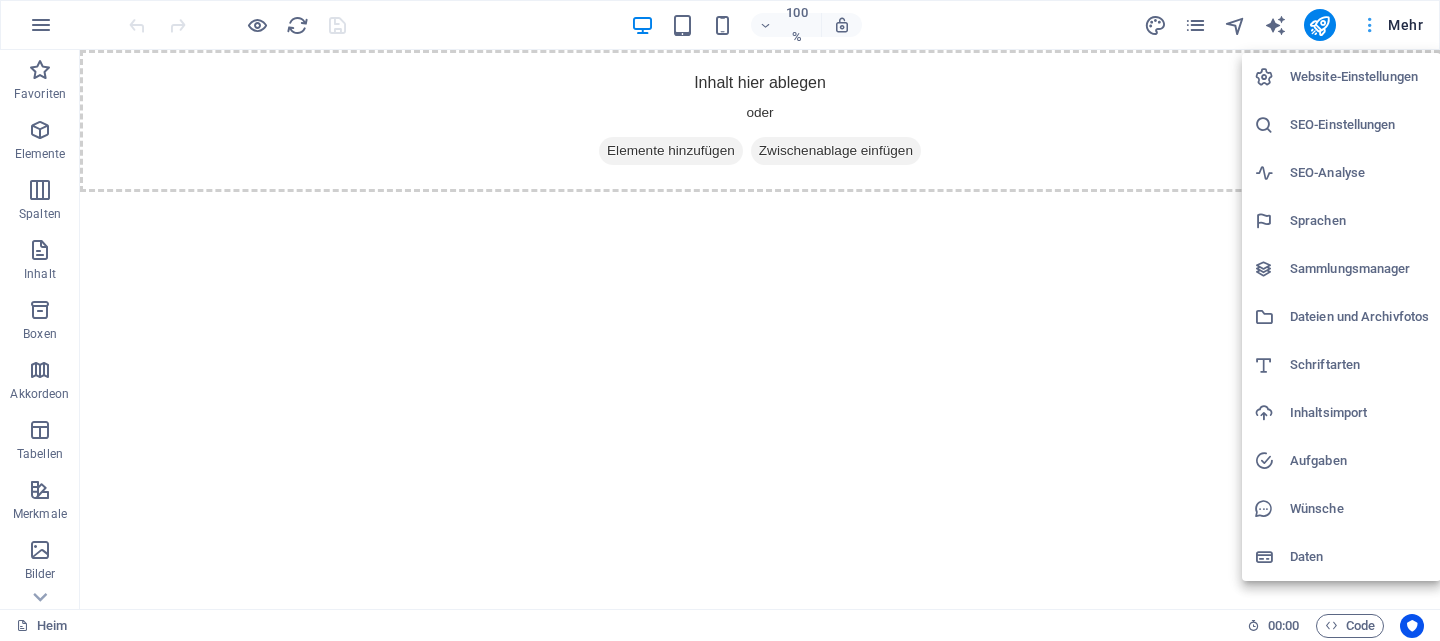 click at bounding box center (720, 320) 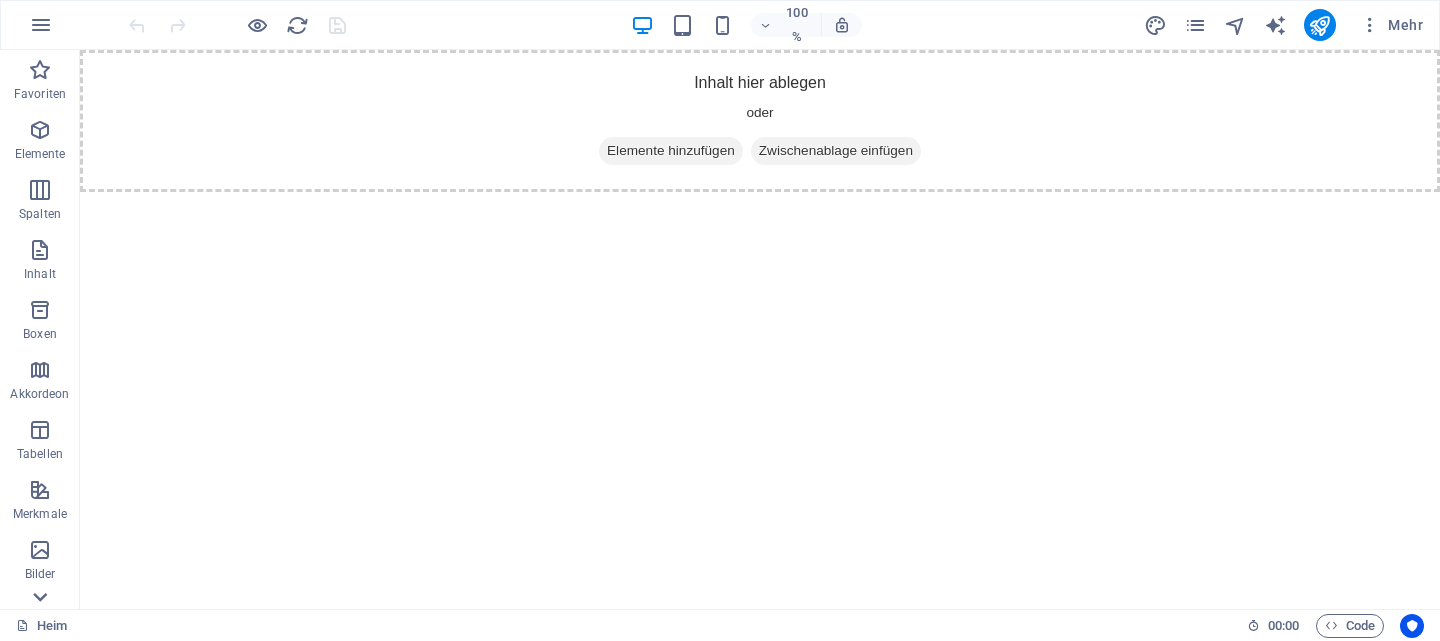 click 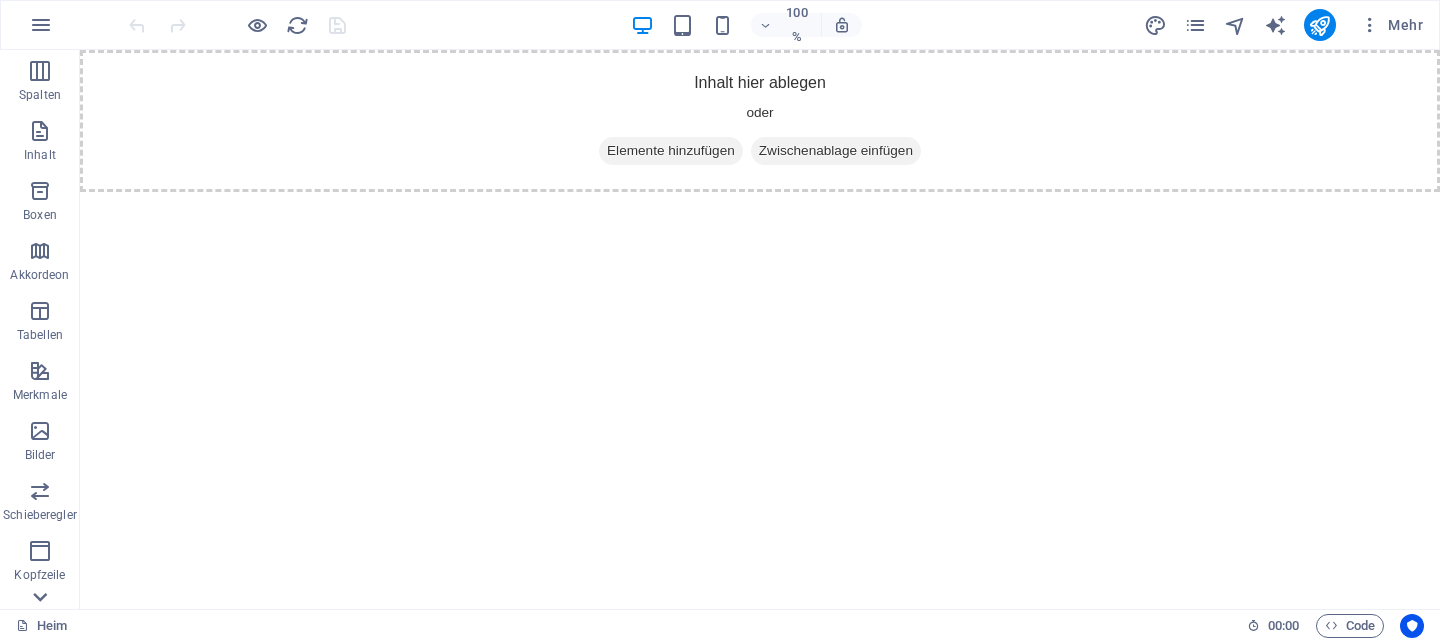 scroll, scrollTop: 341, scrollLeft: 0, axis: vertical 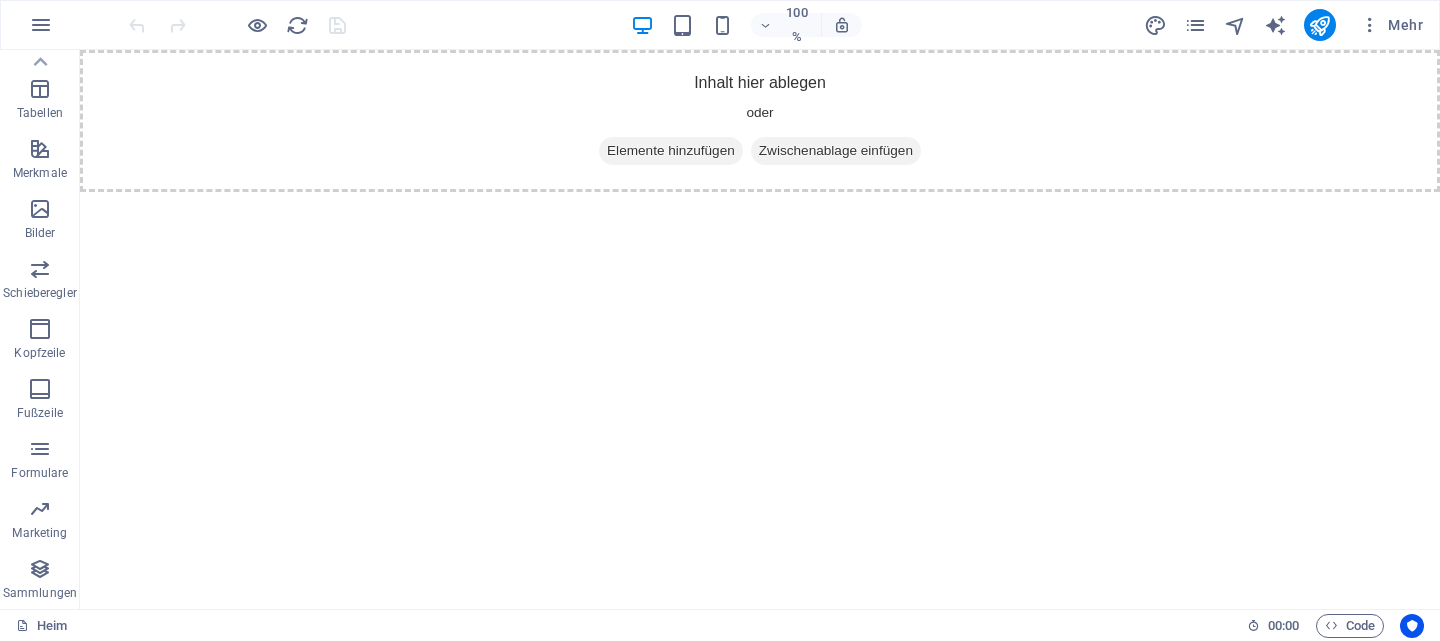 click on "Sammlungen" at bounding box center [40, 593] 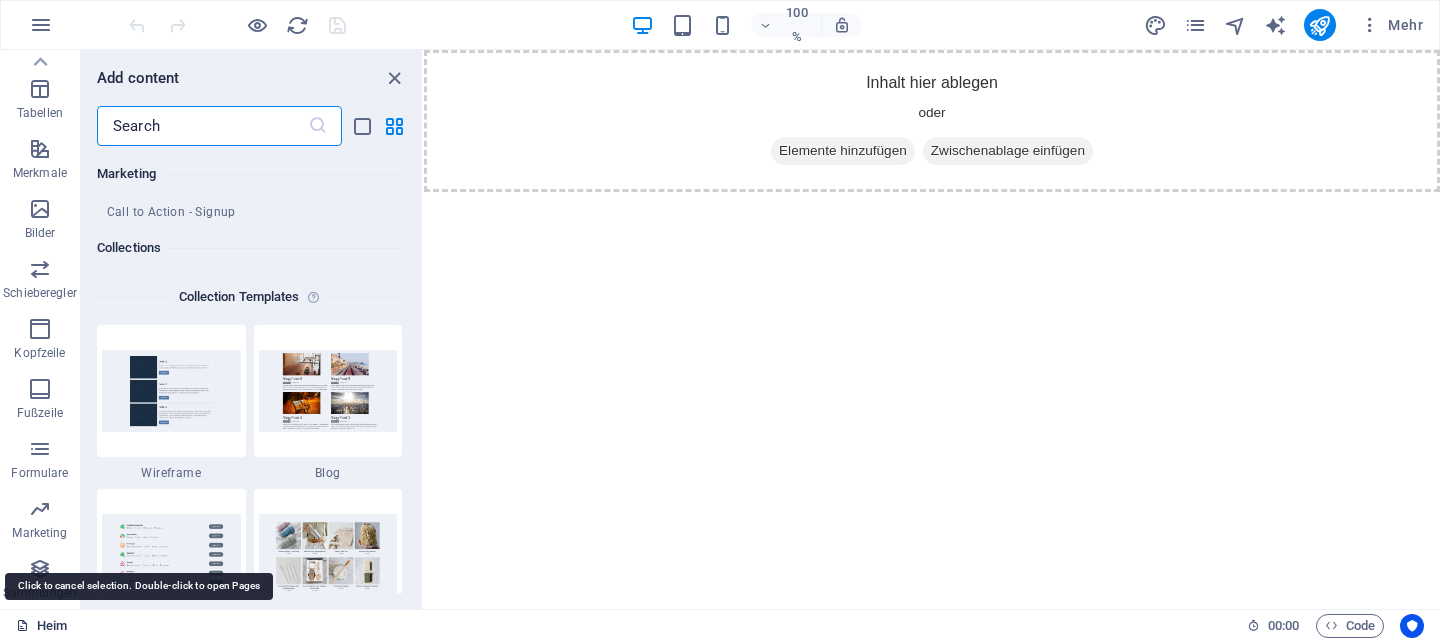 scroll, scrollTop: 18306, scrollLeft: 0, axis: vertical 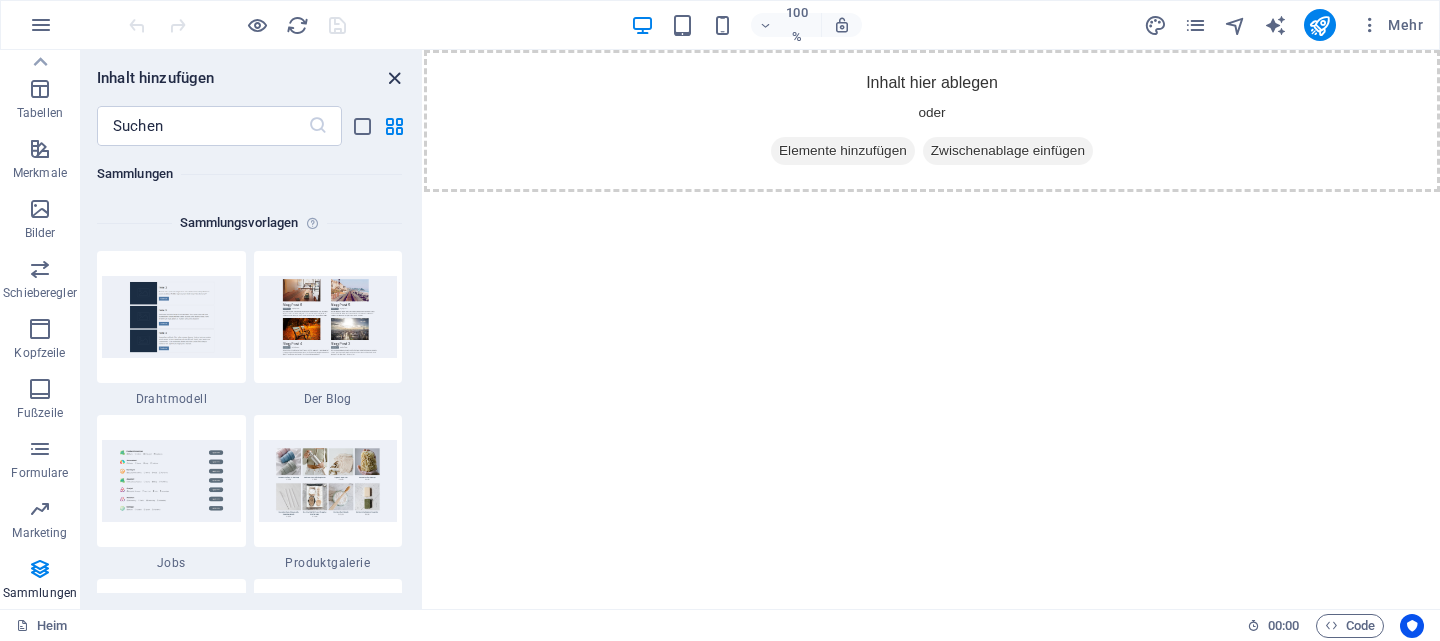 click at bounding box center [394, 78] 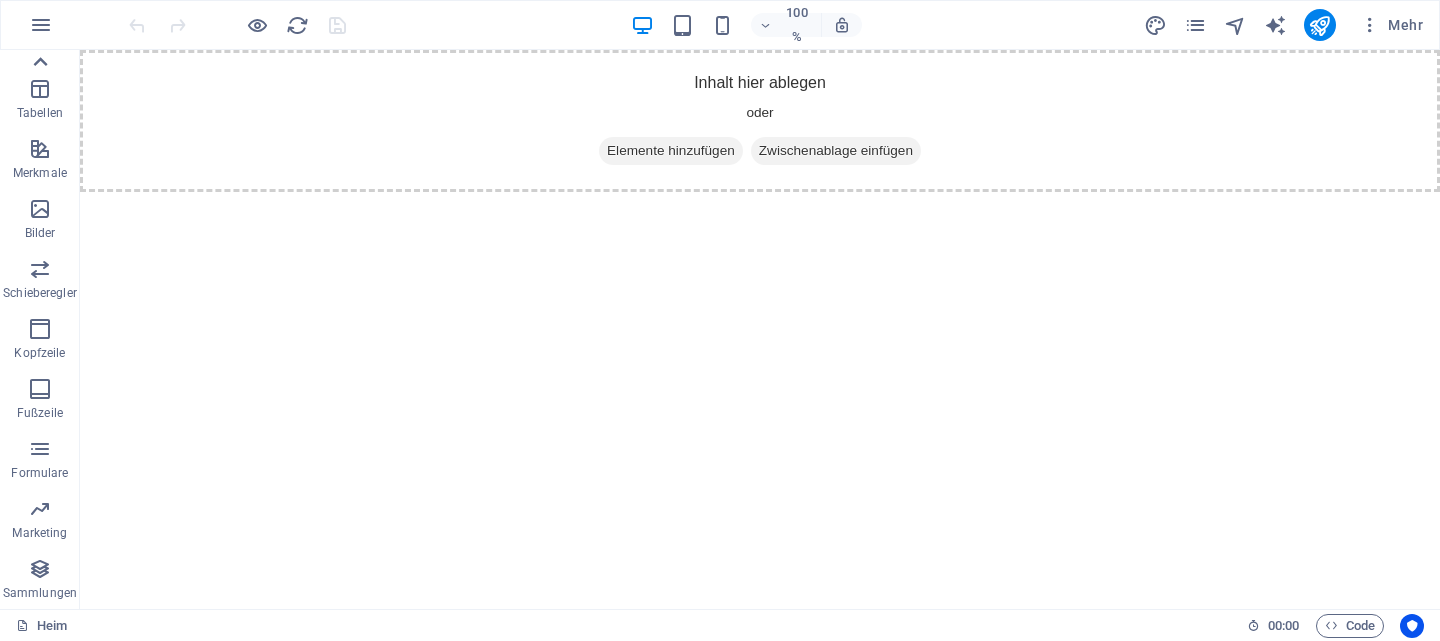 click 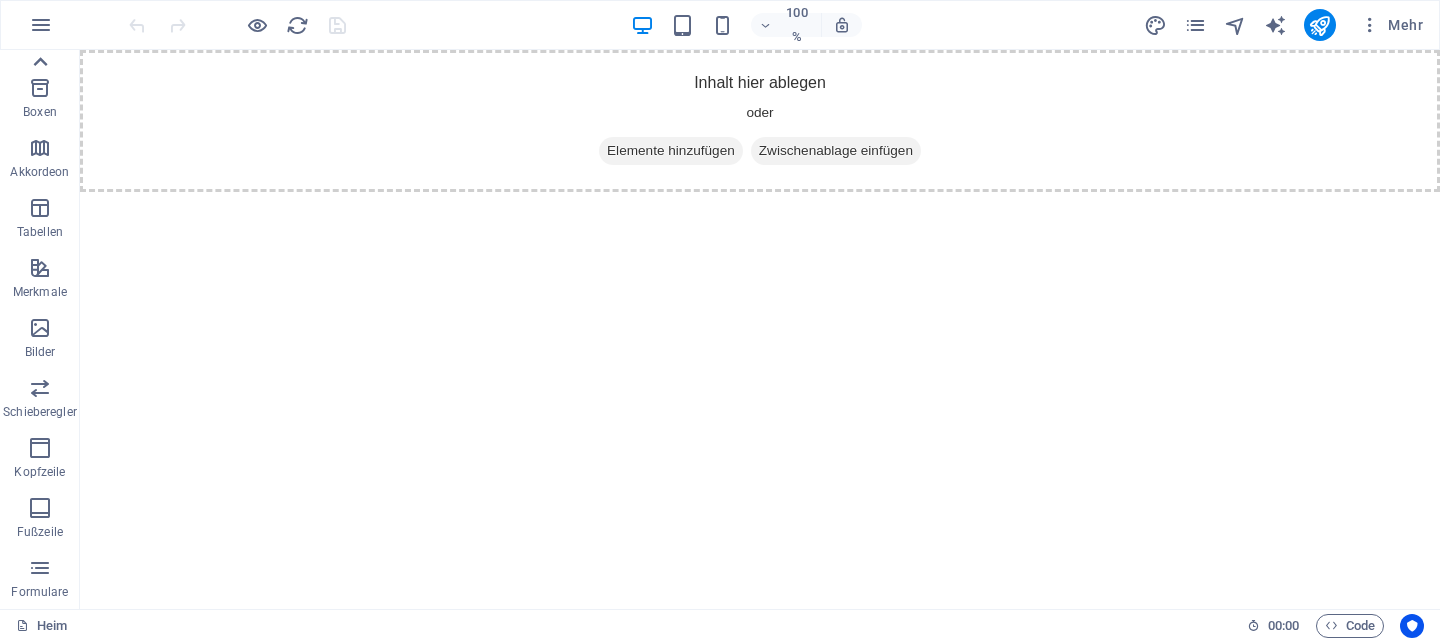 scroll, scrollTop: 0, scrollLeft: 0, axis: both 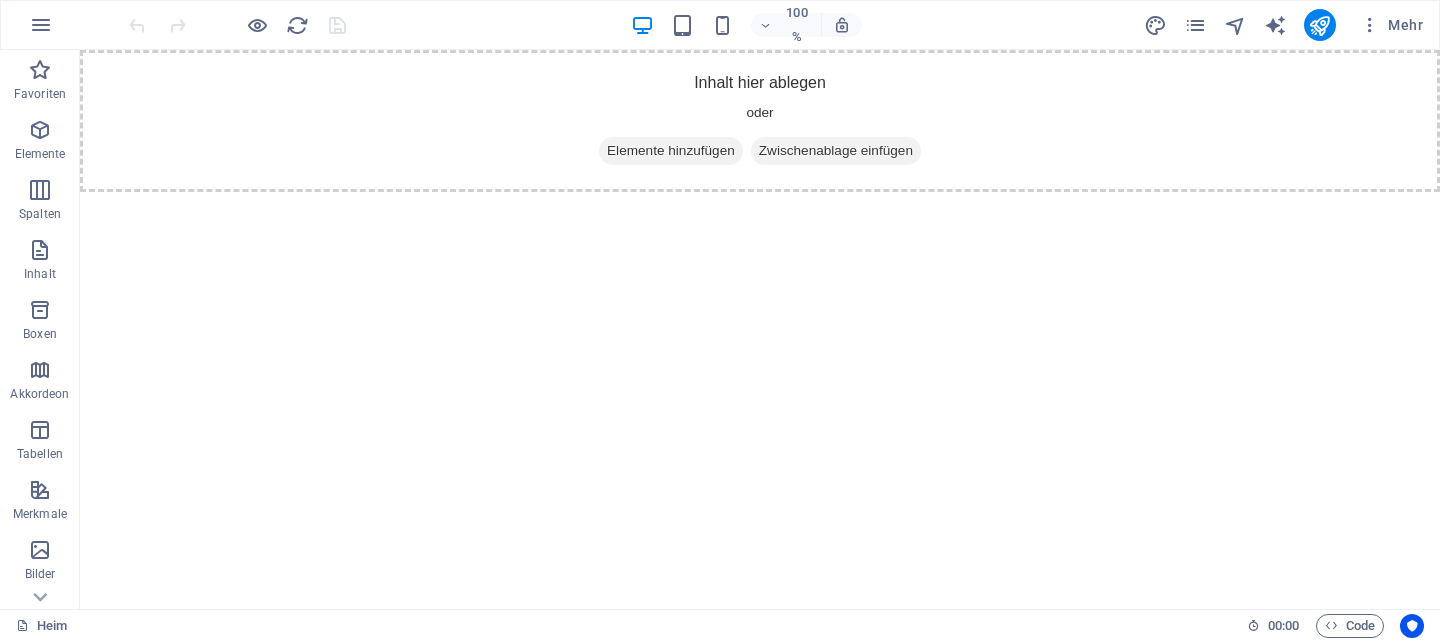 click at bounding box center (40, 70) 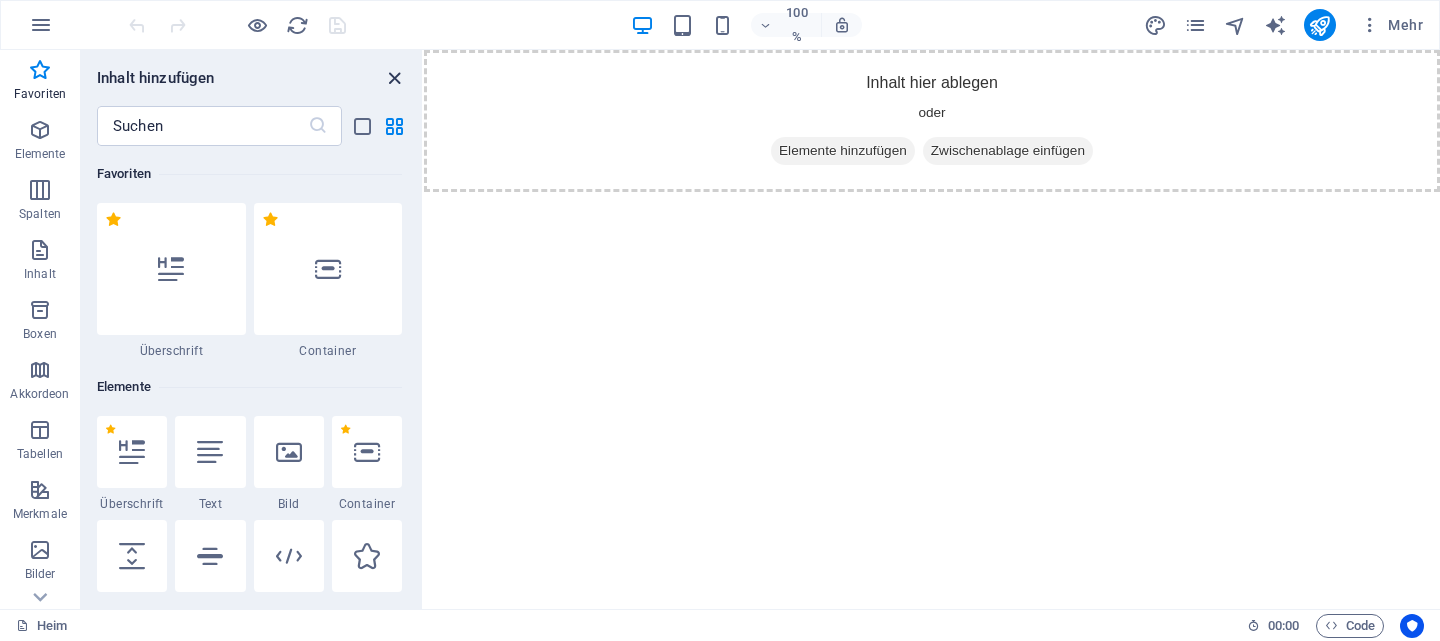 click at bounding box center [394, 78] 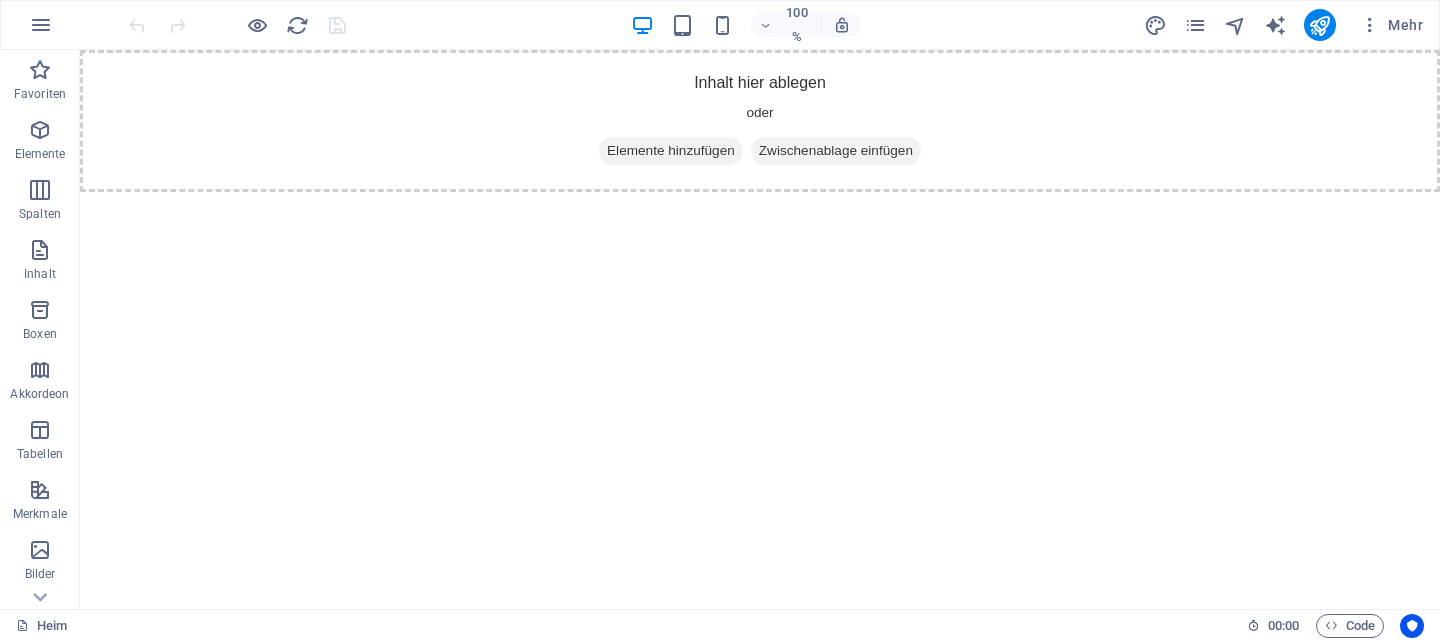 scroll, scrollTop: 0, scrollLeft: 0, axis: both 